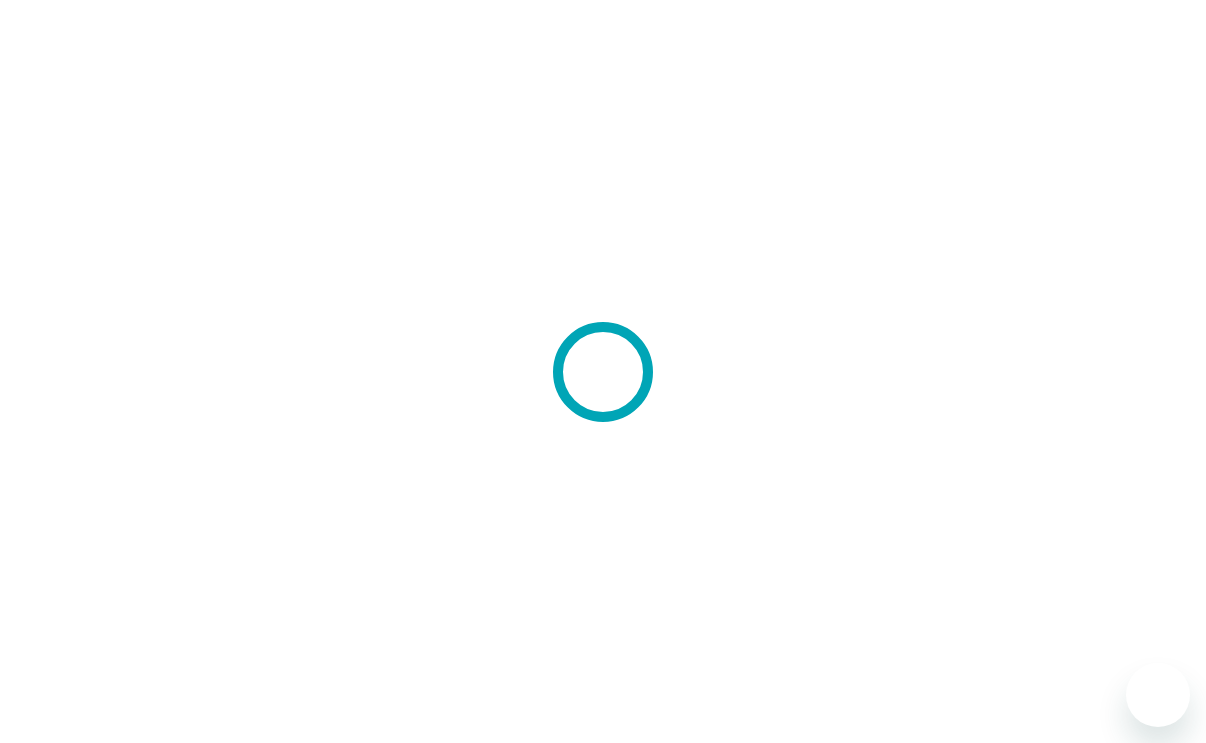 scroll, scrollTop: 0, scrollLeft: 0, axis: both 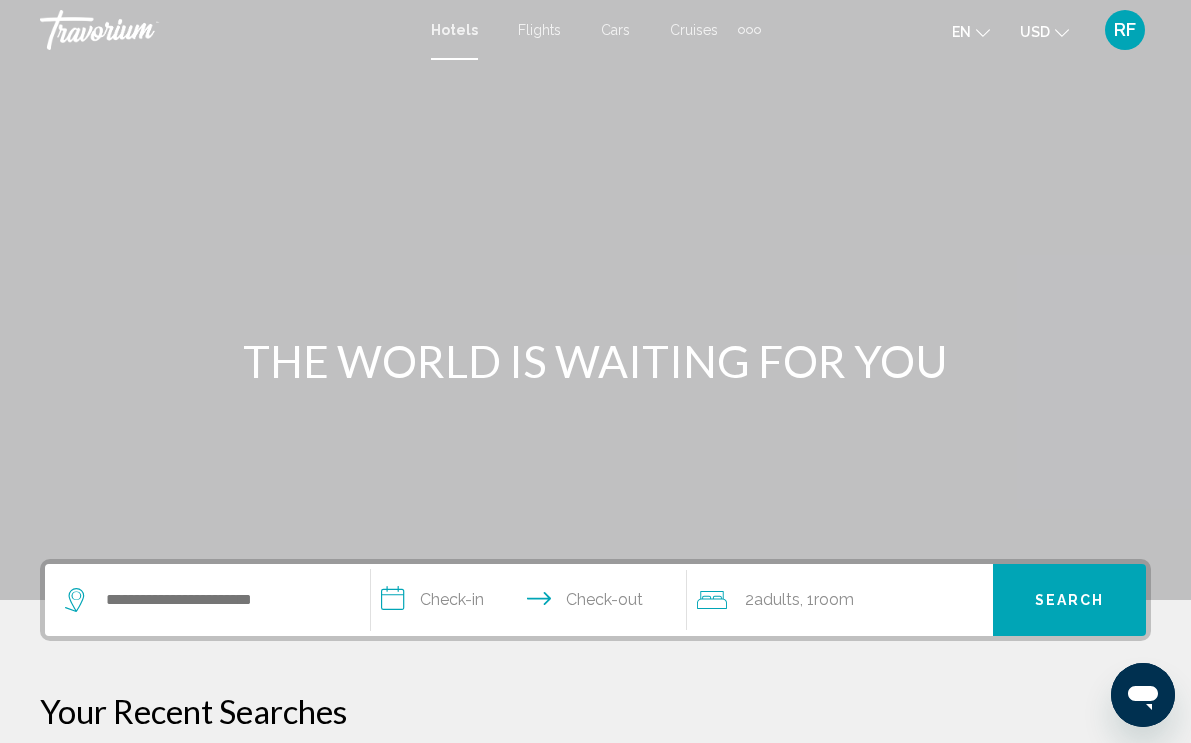 click at bounding box center (749, 30) 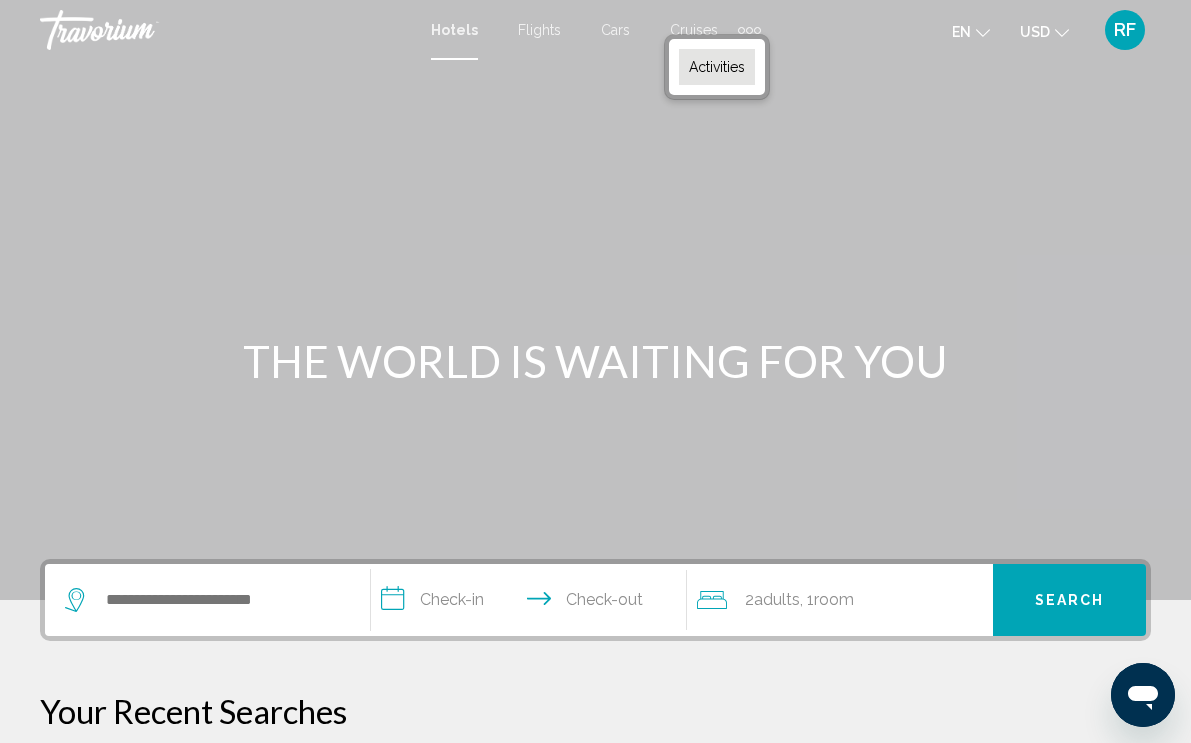 click on "Activities" at bounding box center (717, 67) 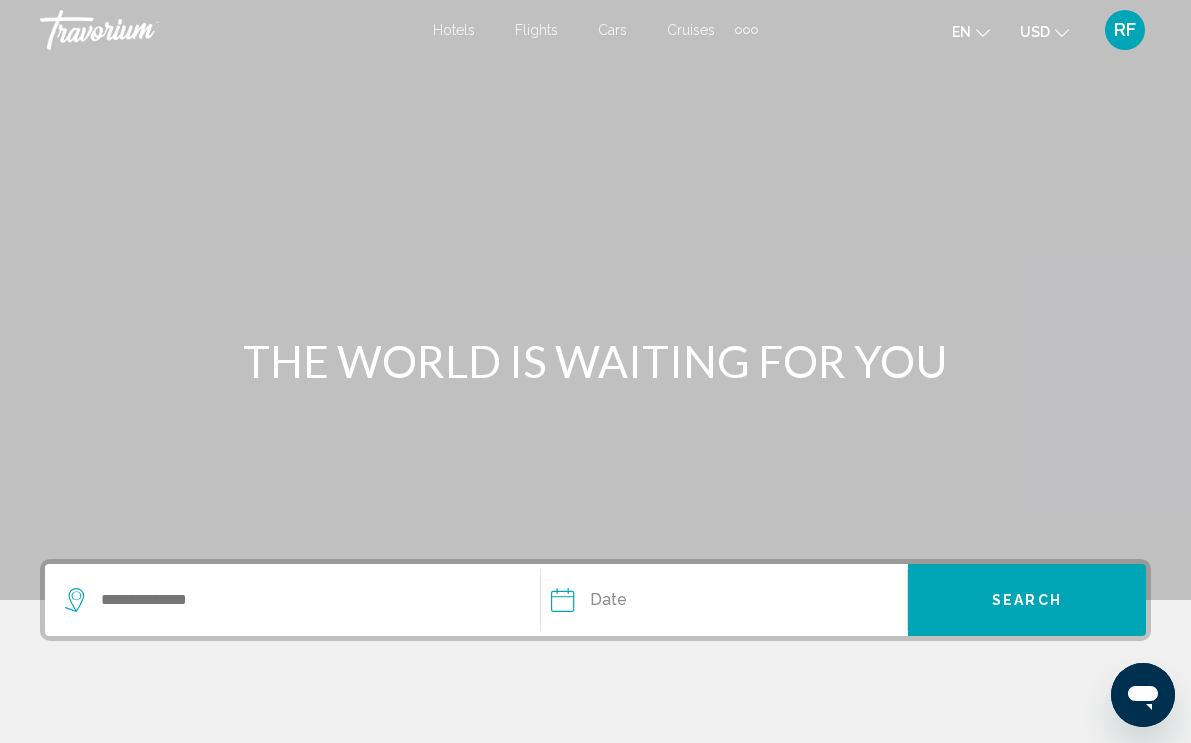 click on "Hotels Flights Cars Cruises Activities Hotels Flights Cars Cruises Activities" at bounding box center [595, 30] 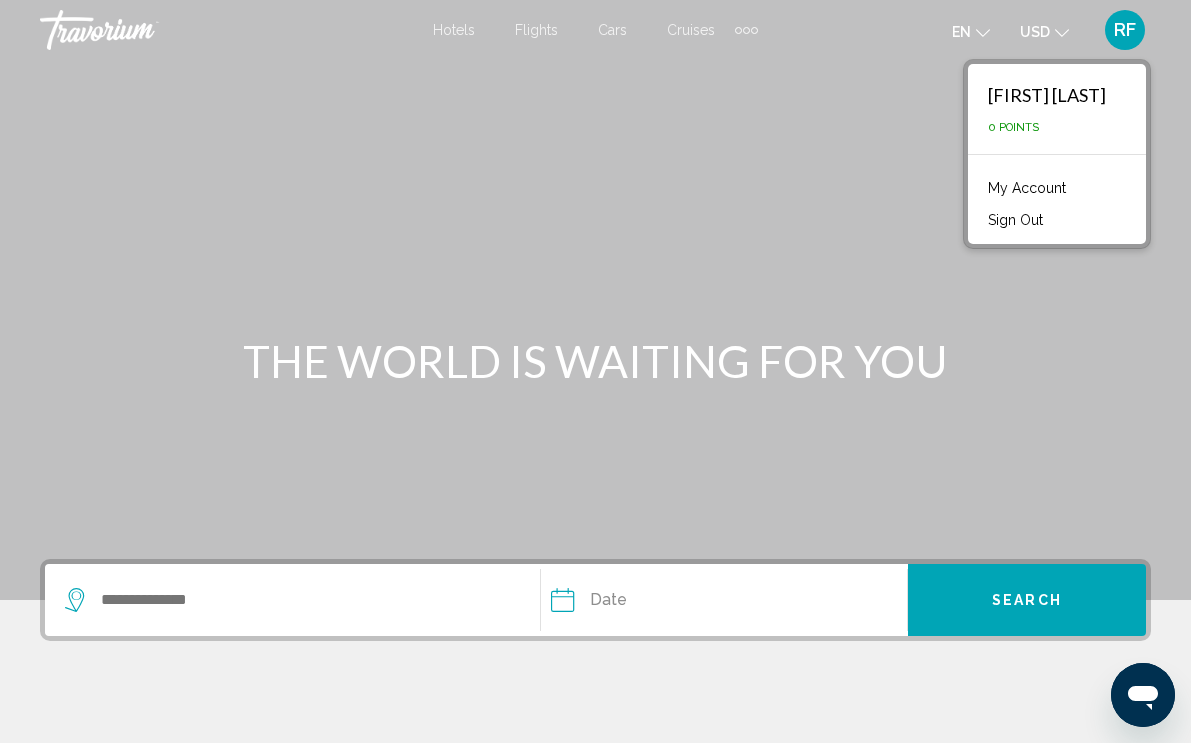 click on "My Account" at bounding box center (1027, 188) 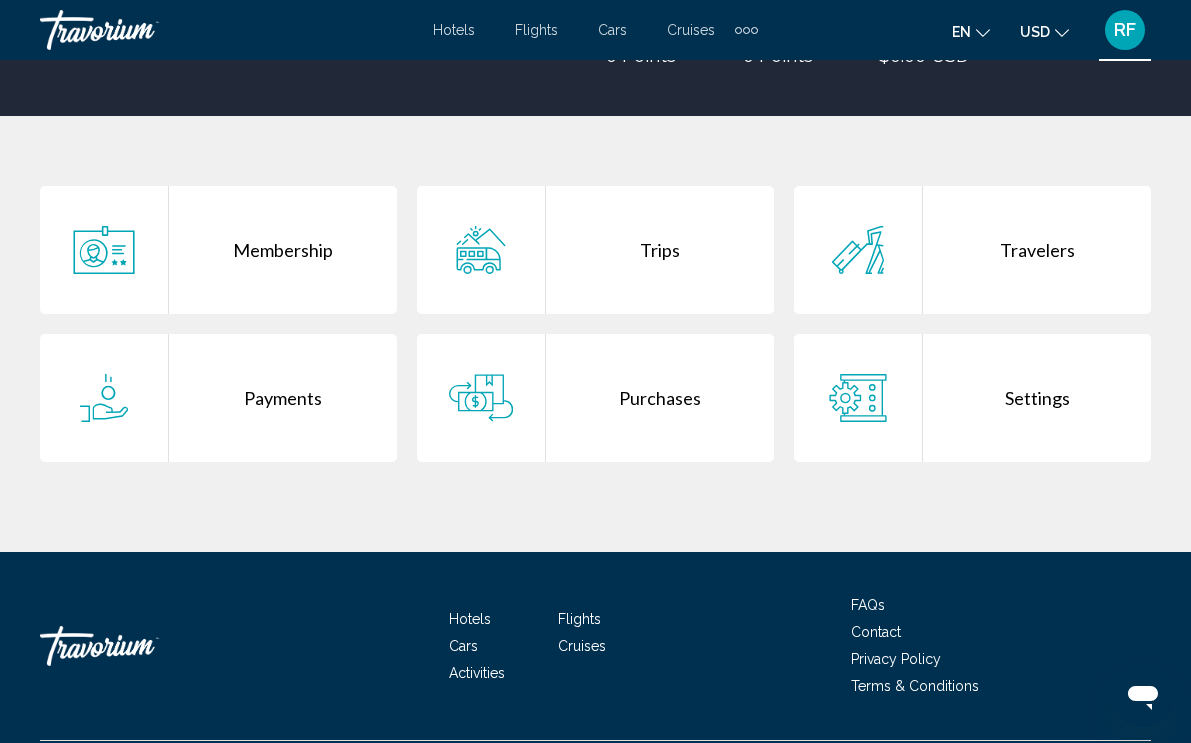 scroll, scrollTop: 357, scrollLeft: 0, axis: vertical 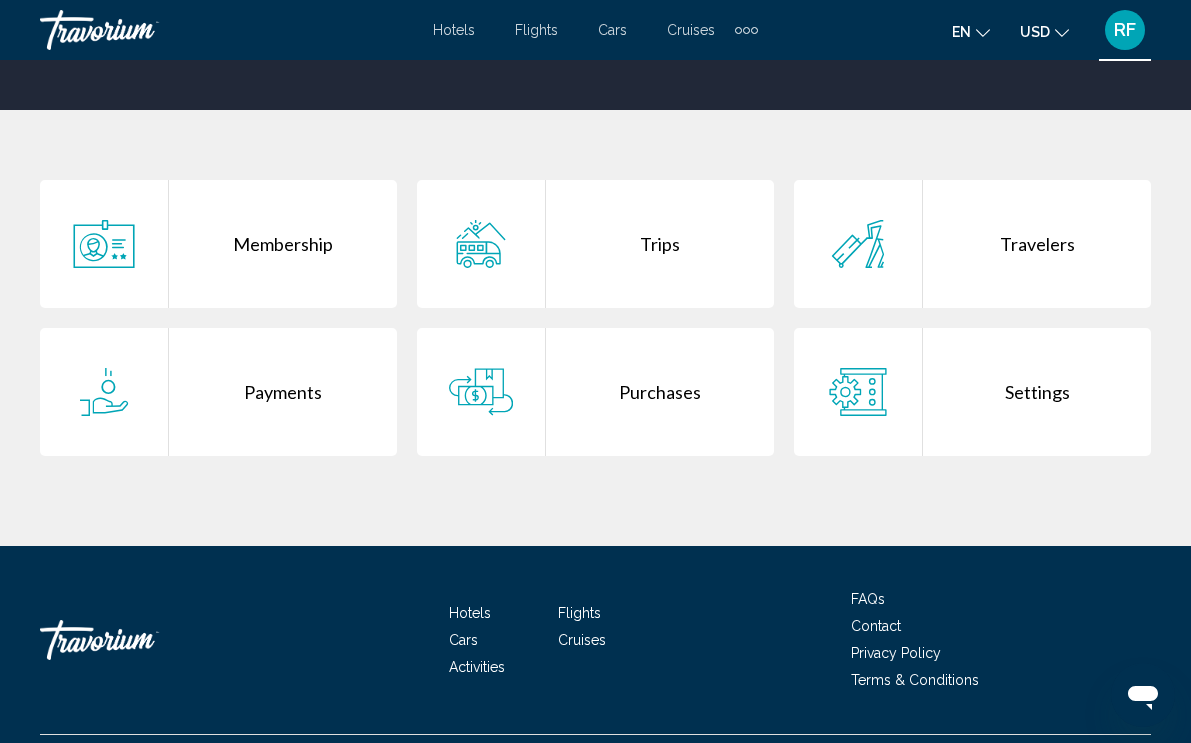 click on "Membership" at bounding box center (283, 244) 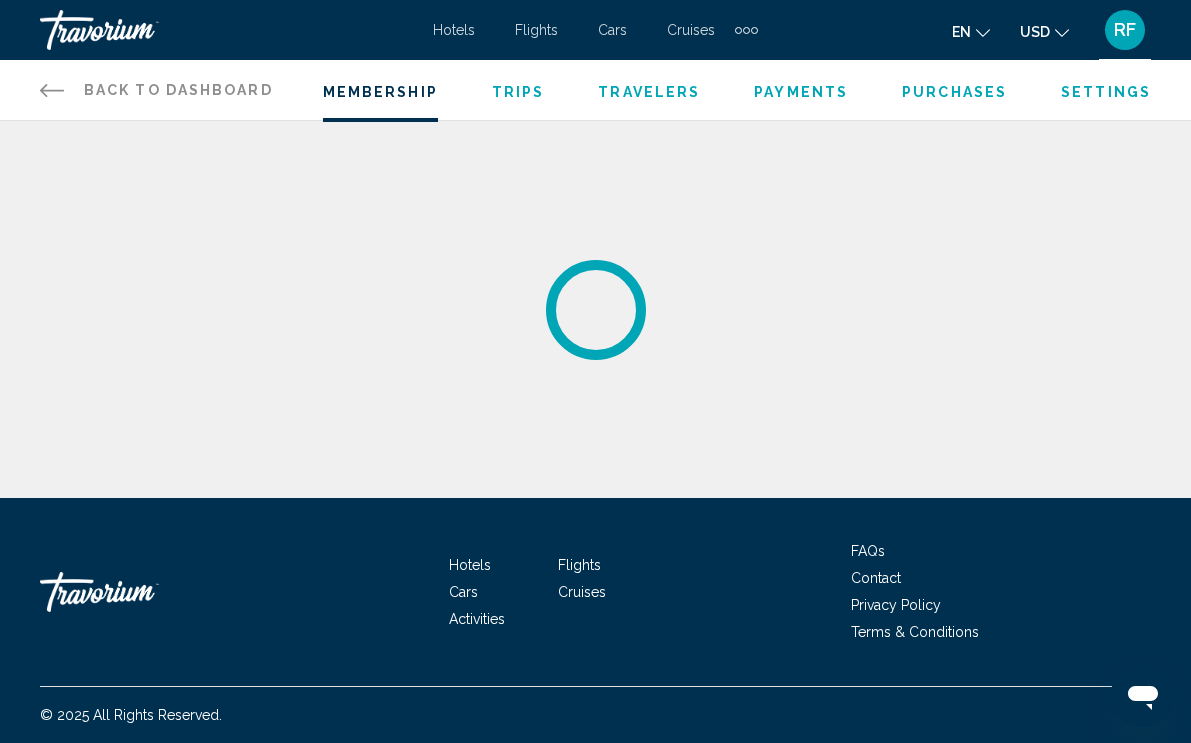 scroll, scrollTop: 0, scrollLeft: 0, axis: both 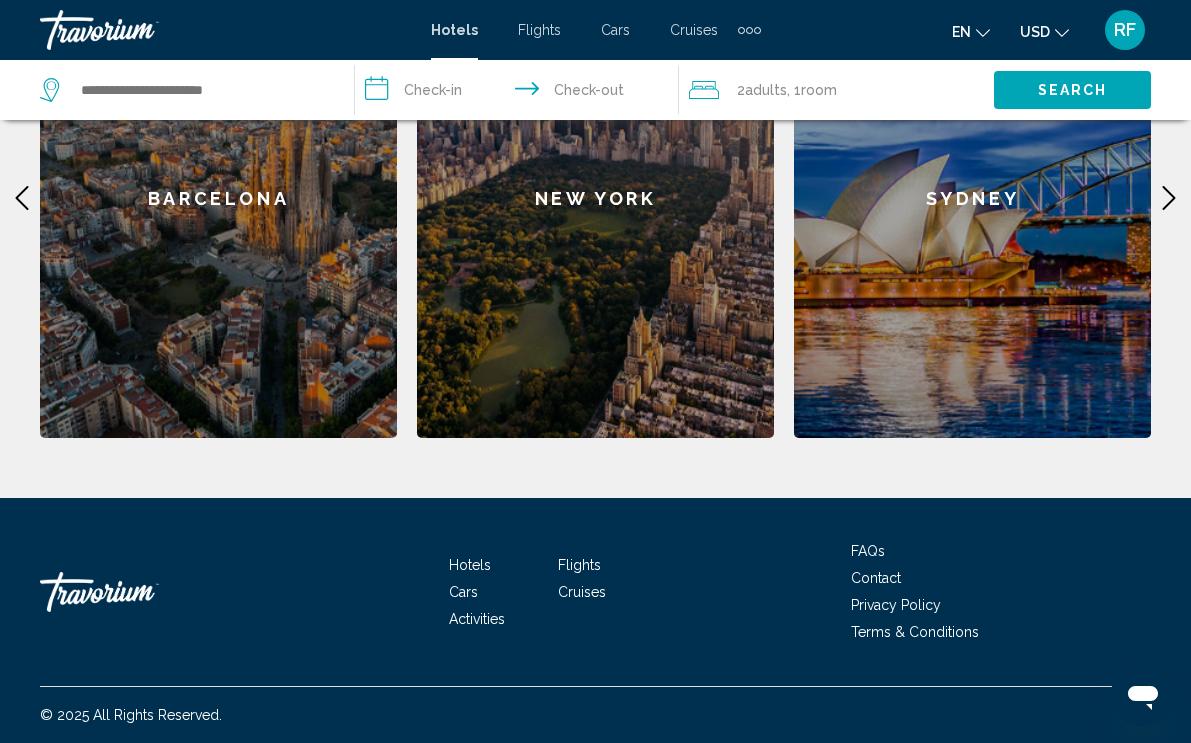 click at bounding box center [749, 30] 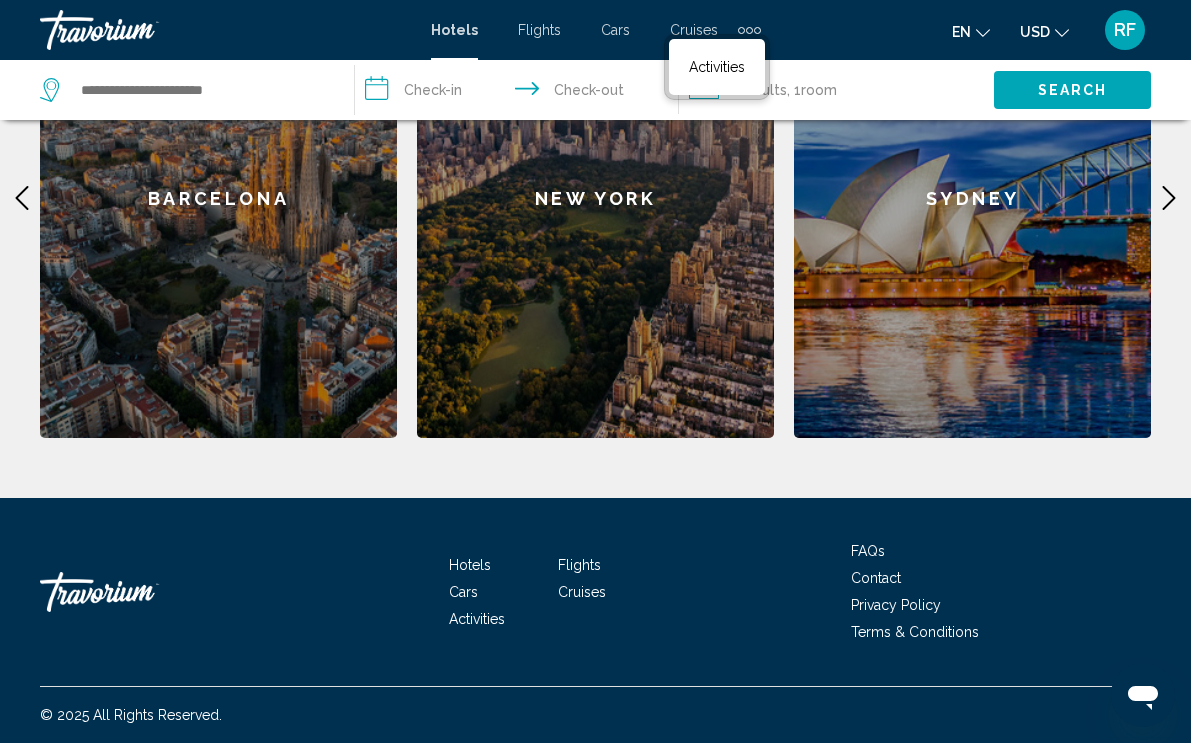 click on "RF" at bounding box center (1125, 30) 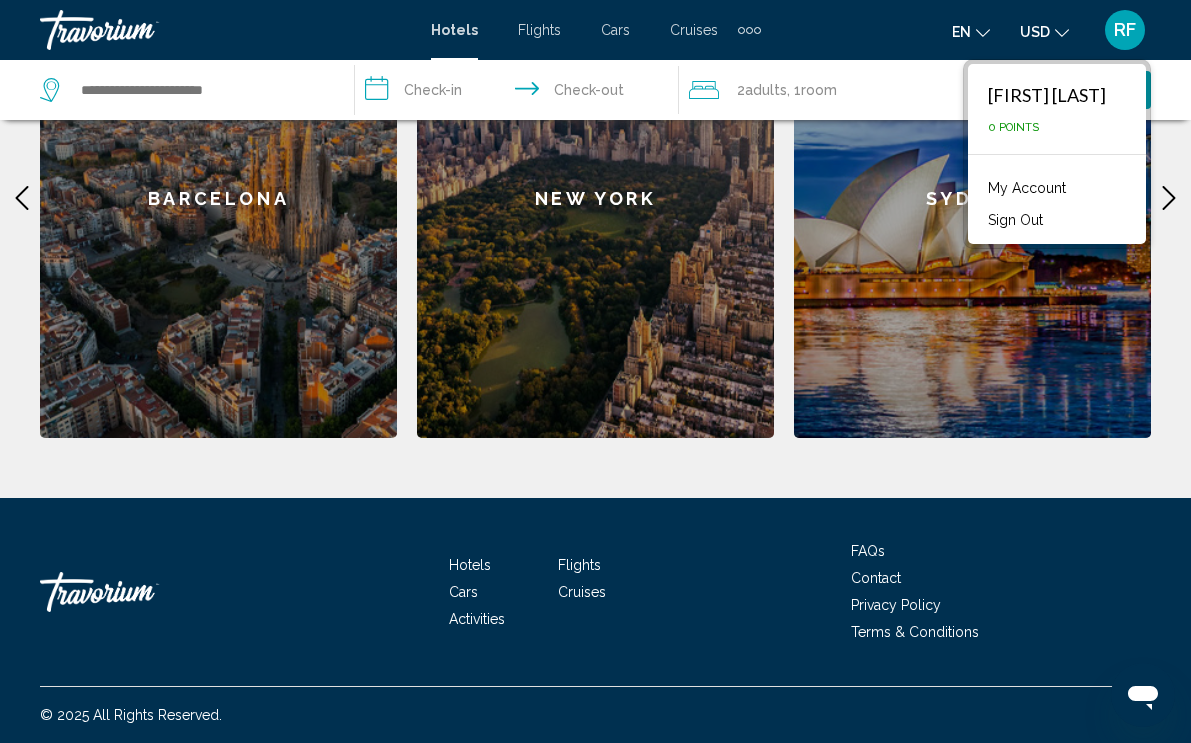 click on "0  Points" at bounding box center [1013, 127] 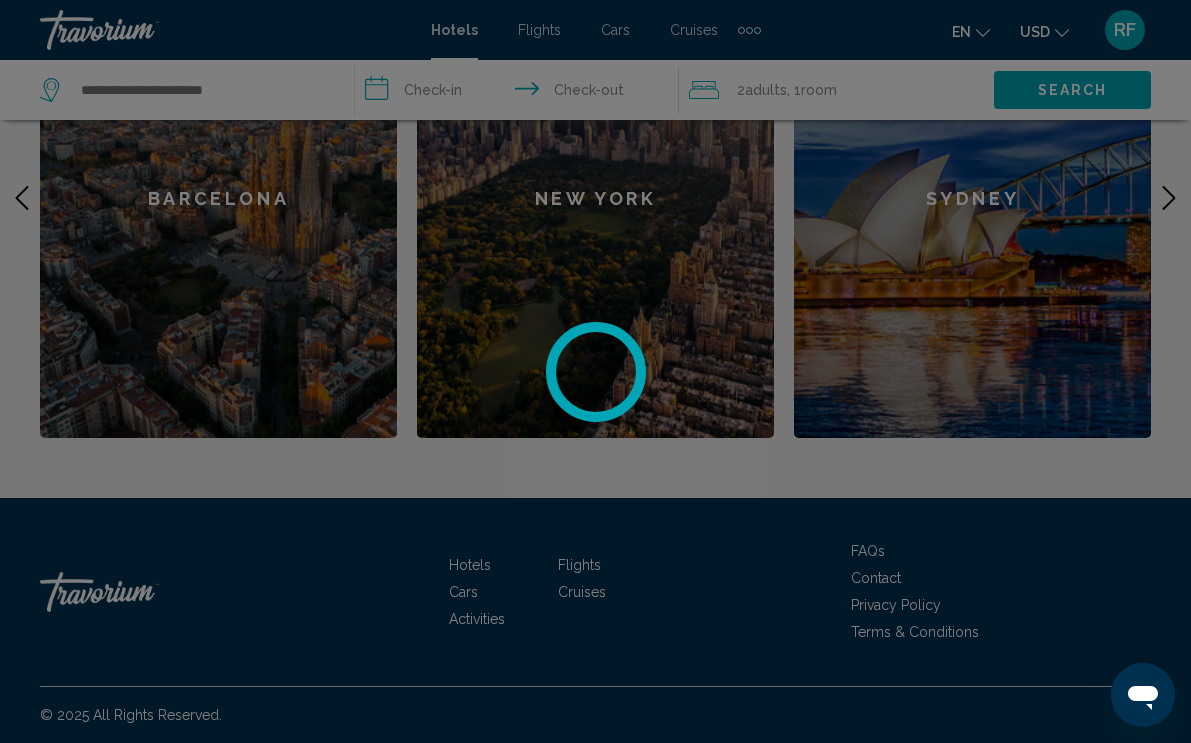 scroll, scrollTop: 0, scrollLeft: 0, axis: both 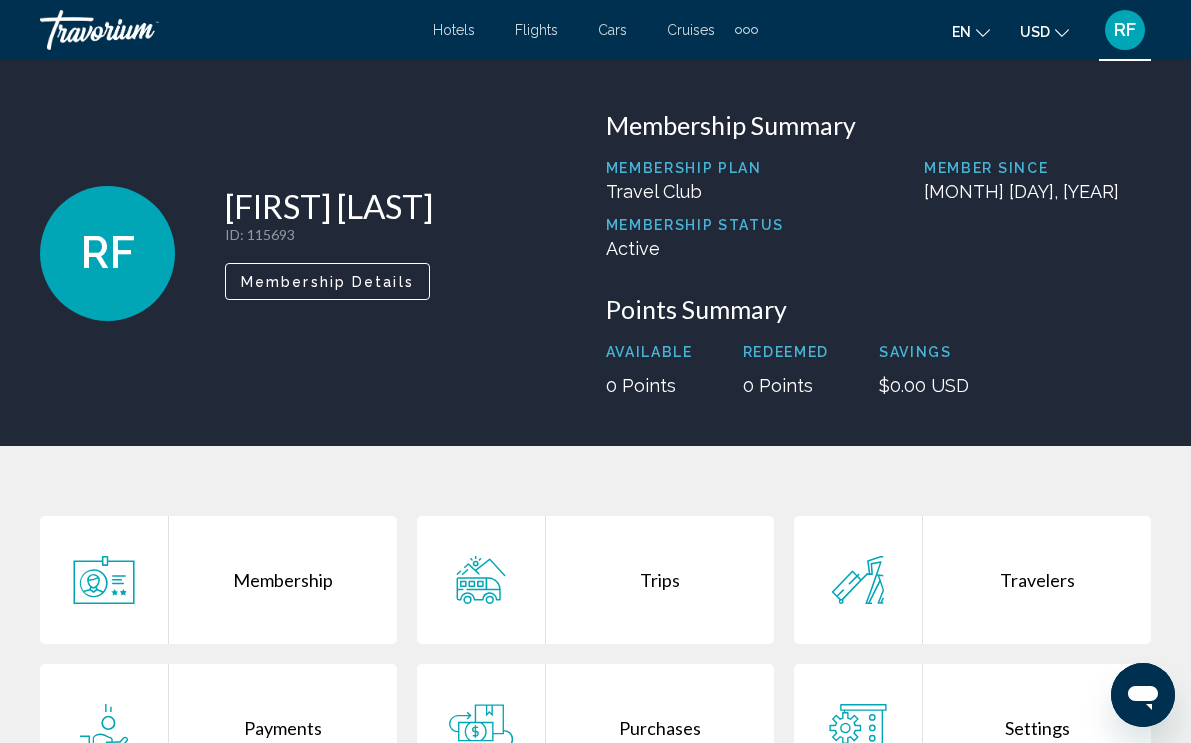 click on "Trips" at bounding box center (660, 580) 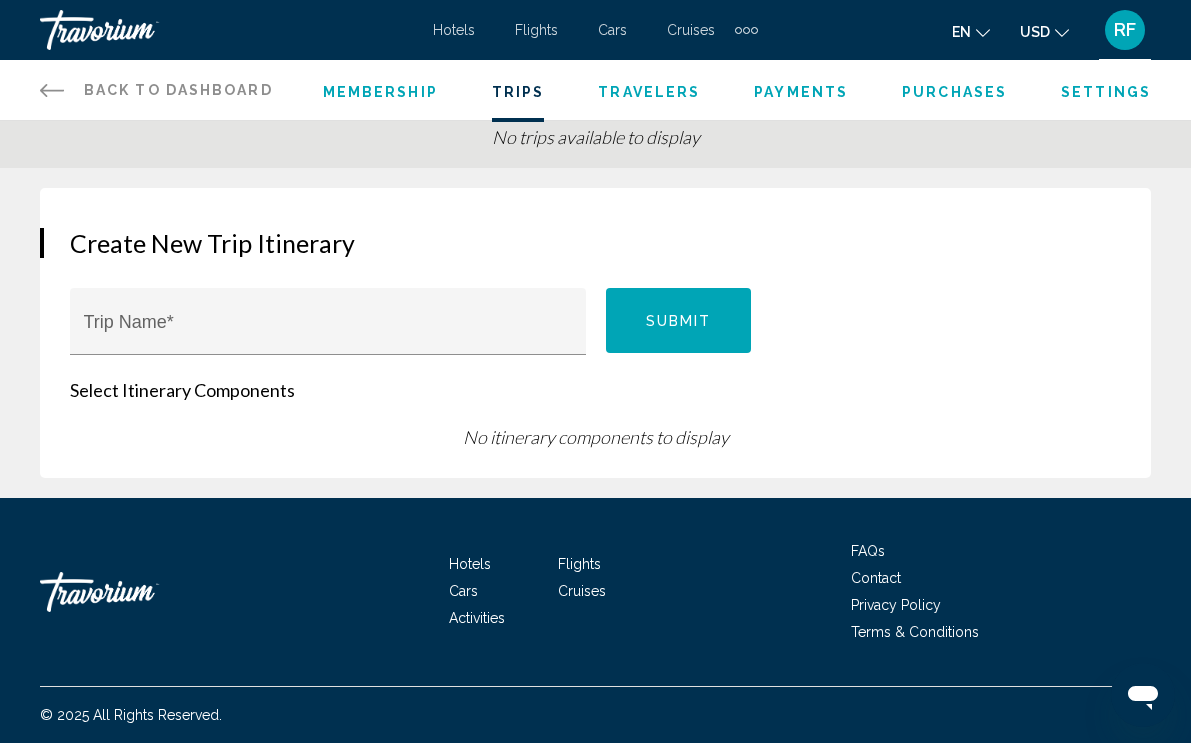 scroll, scrollTop: 0, scrollLeft: 0, axis: both 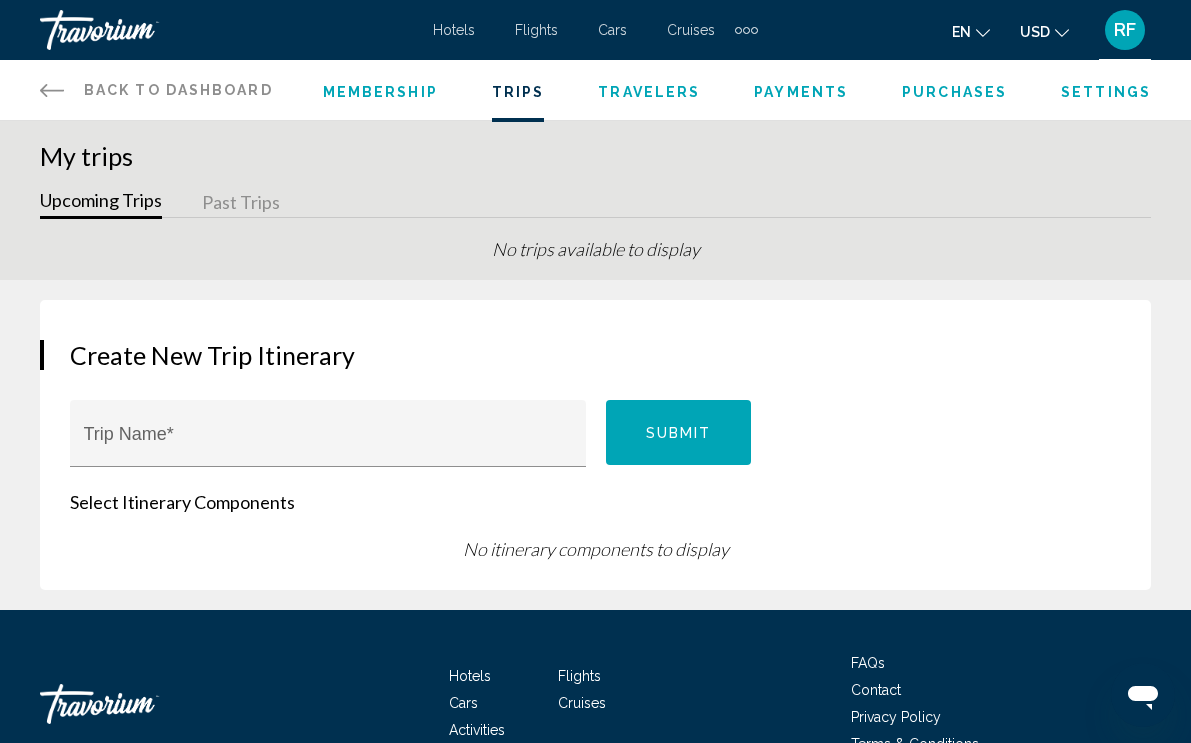 click on "Purchases" at bounding box center [954, 92] 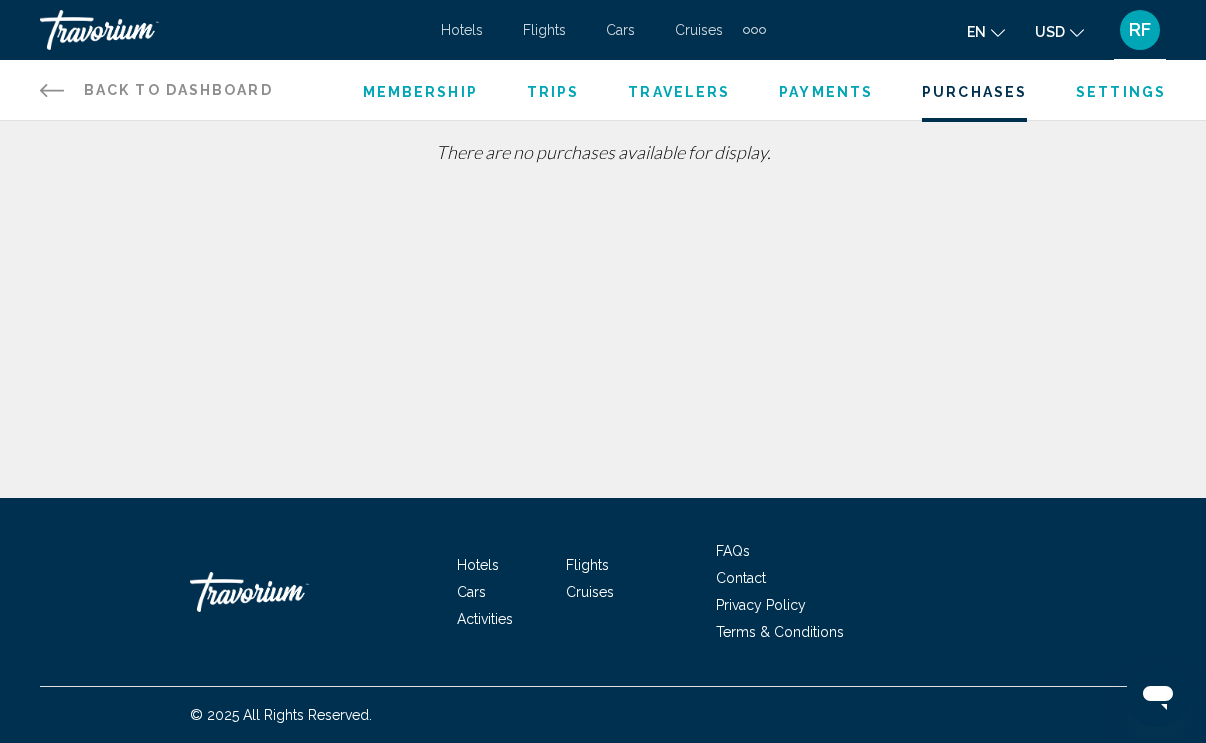 click on "Payments" at bounding box center [826, 92] 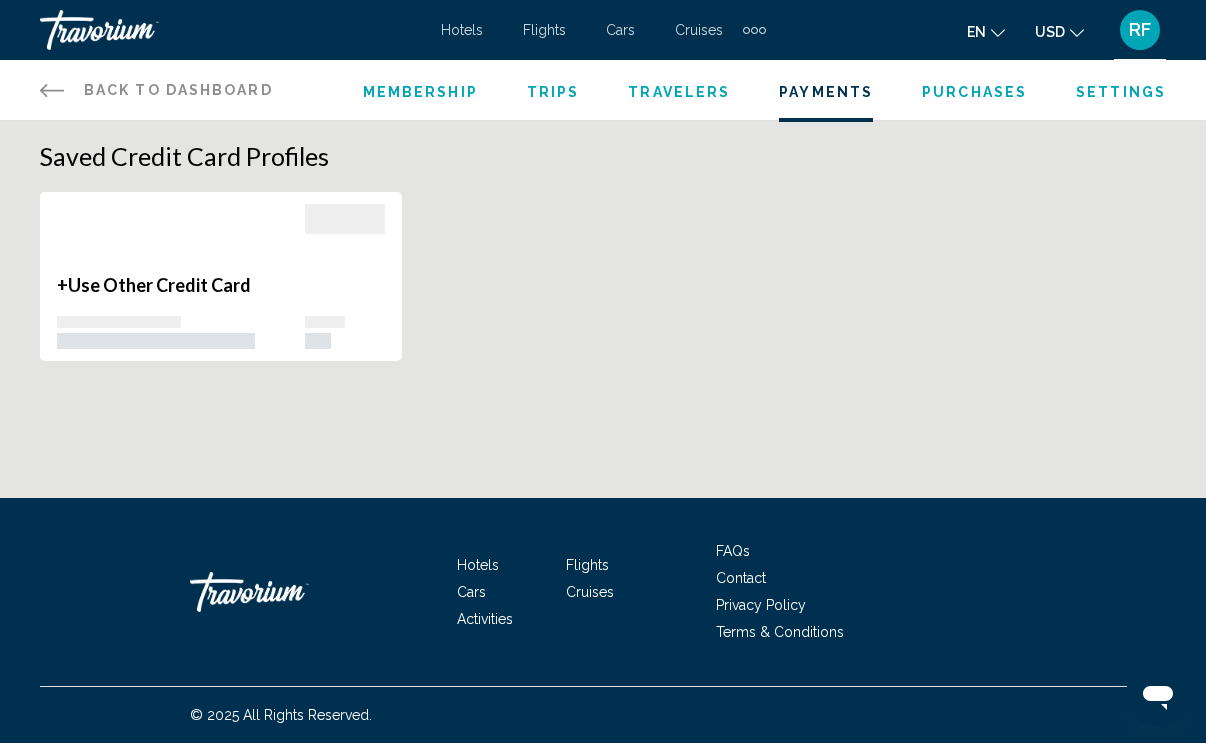 click on "Travelers" at bounding box center [679, 92] 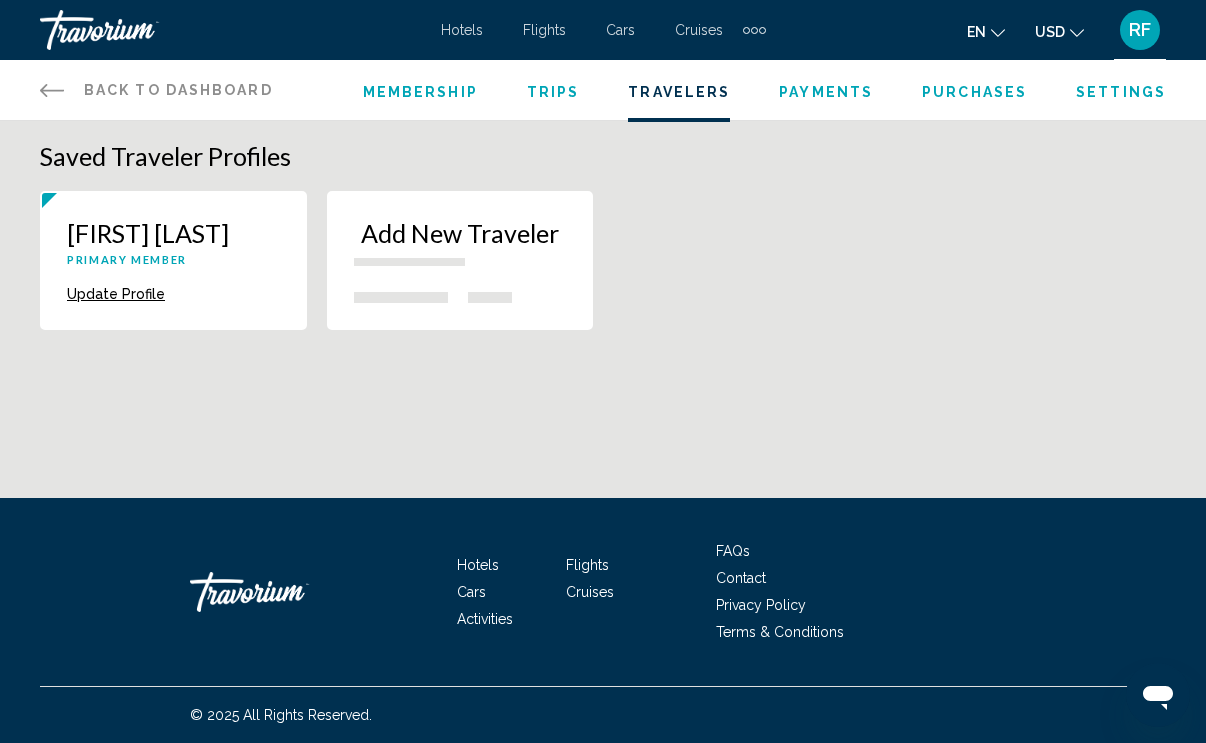 click on "Add New Traveler" at bounding box center [460, 249] 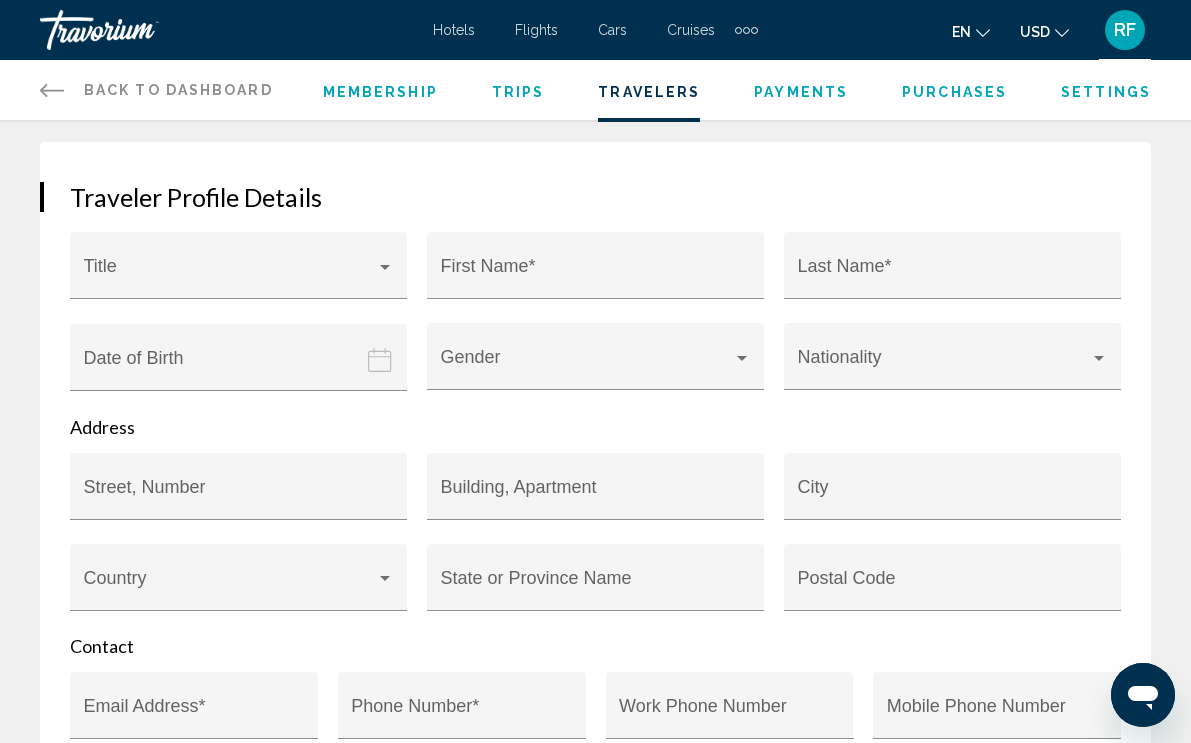 scroll, scrollTop: 252, scrollLeft: 0, axis: vertical 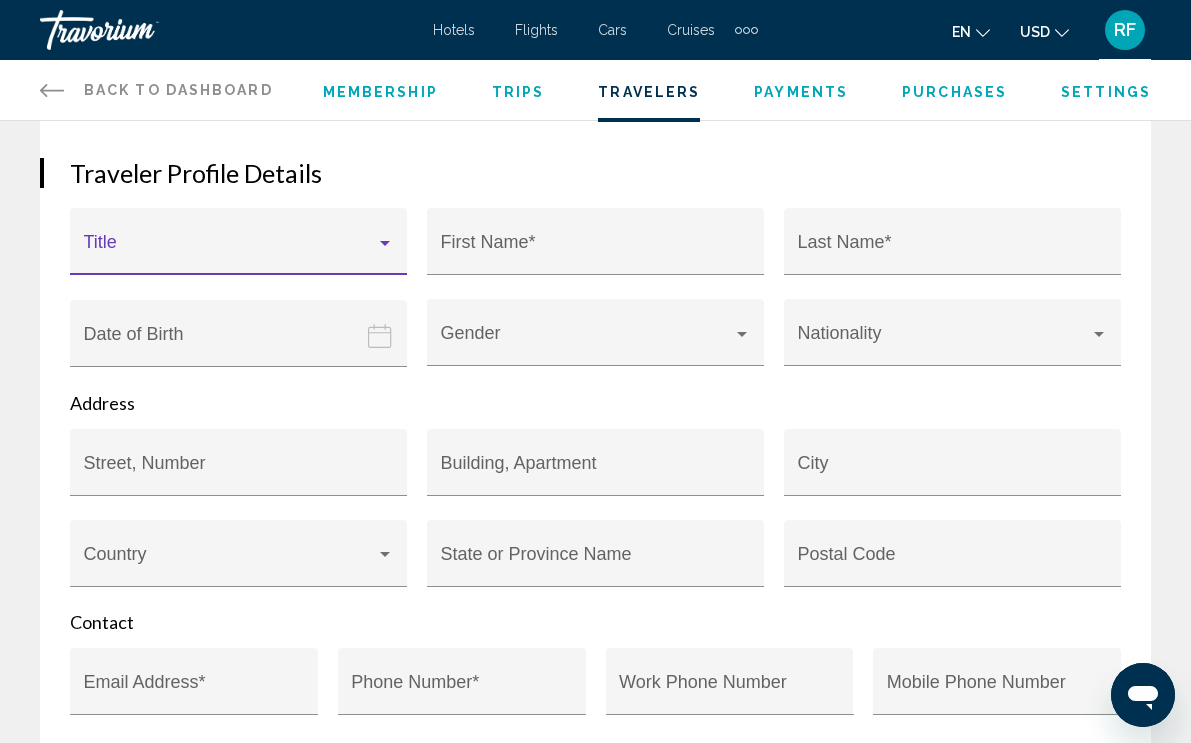 click at bounding box center (230, 251) 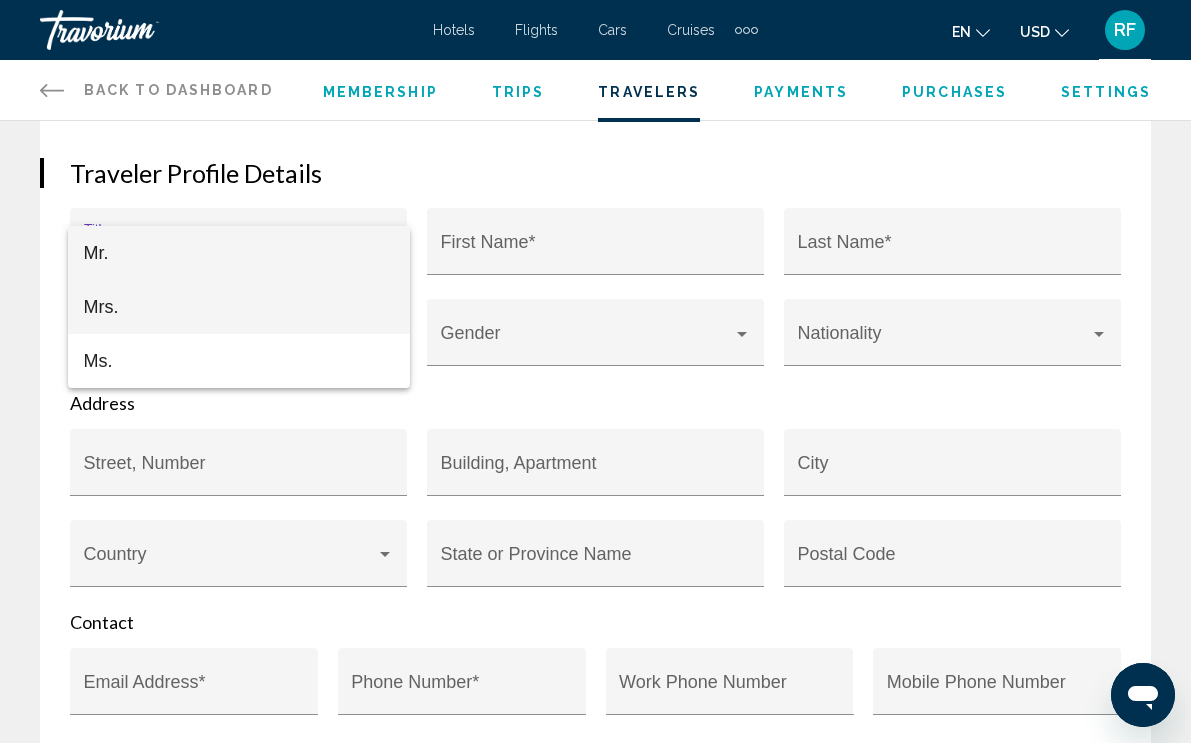 click on "Mrs." at bounding box center [239, 307] 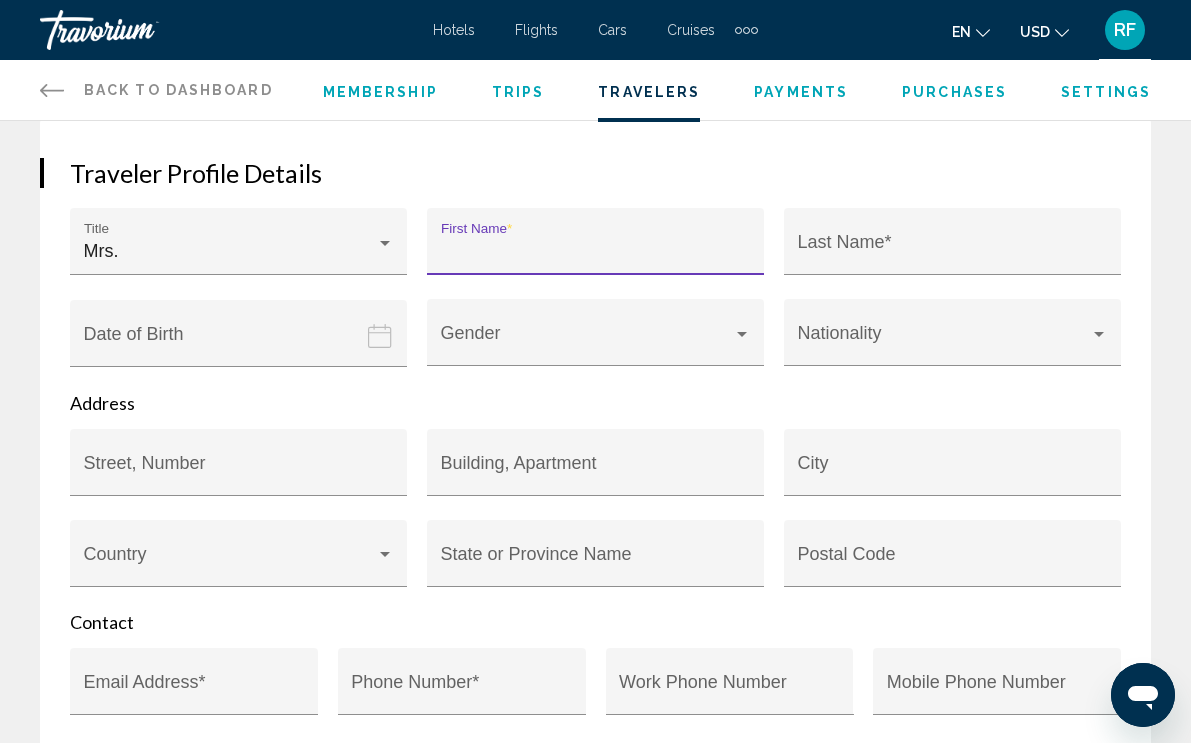 click on "First Name  *" at bounding box center [596, 251] 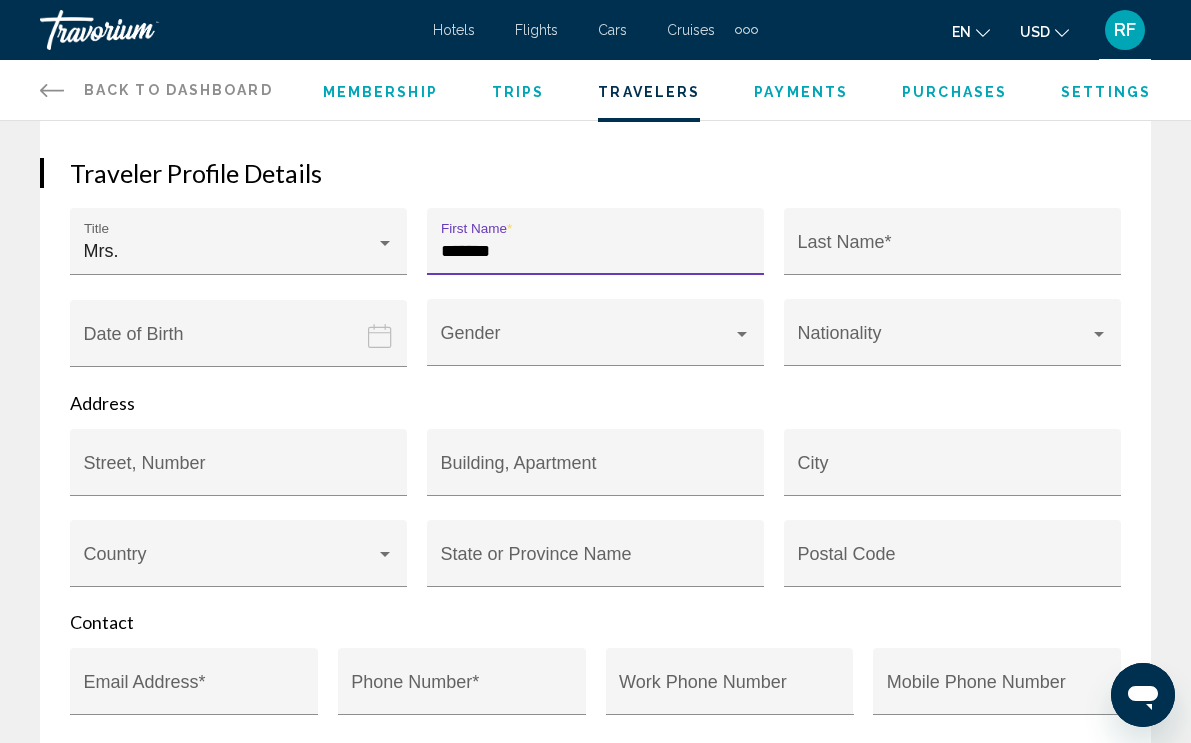 type on "*******" 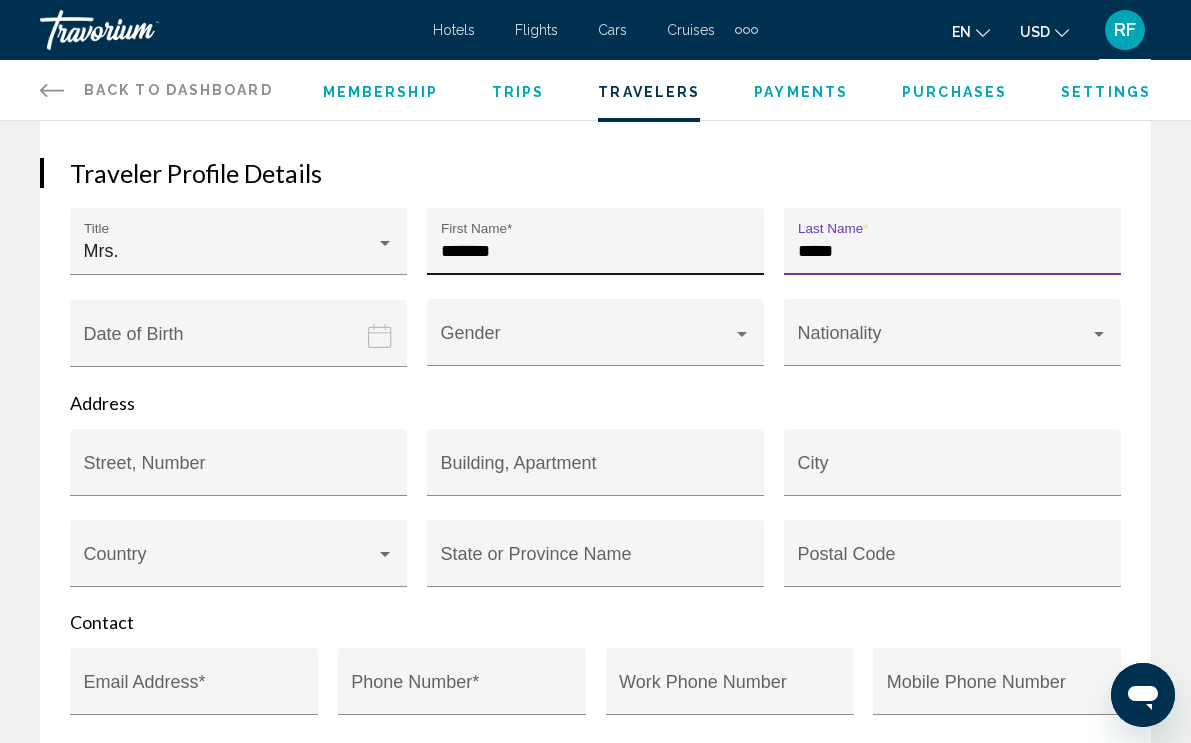 type on "*****" 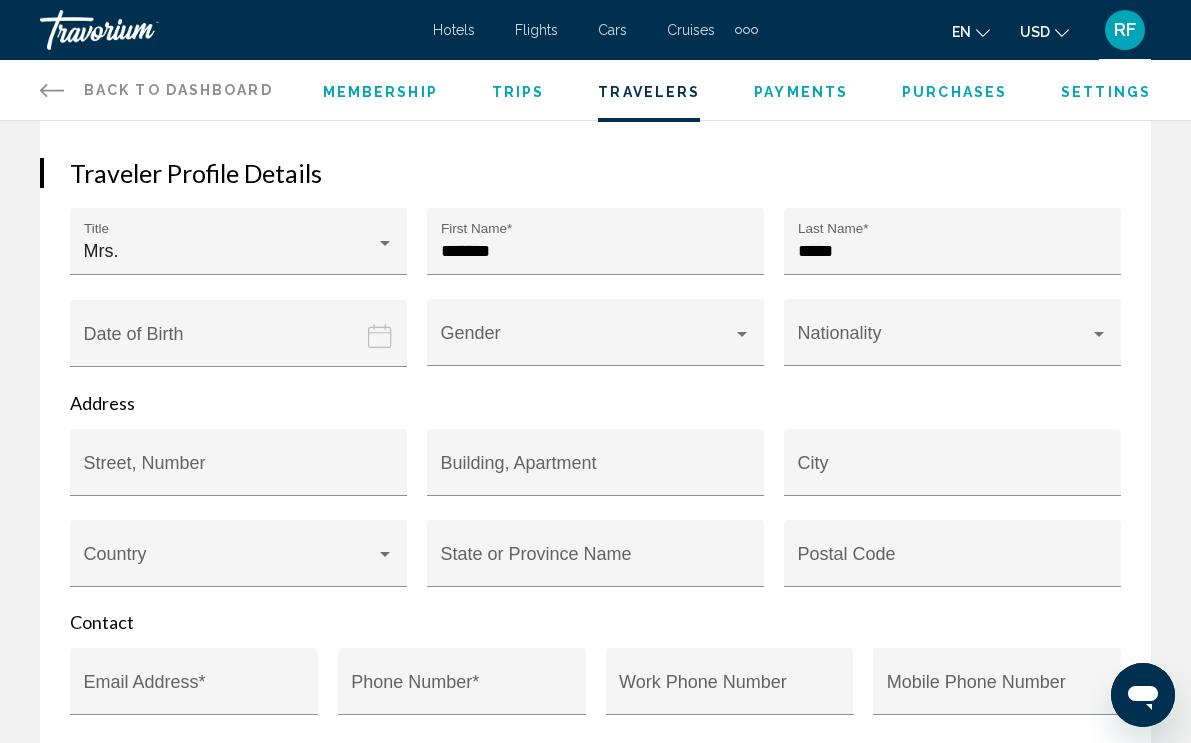 click at bounding box center [242, 348] 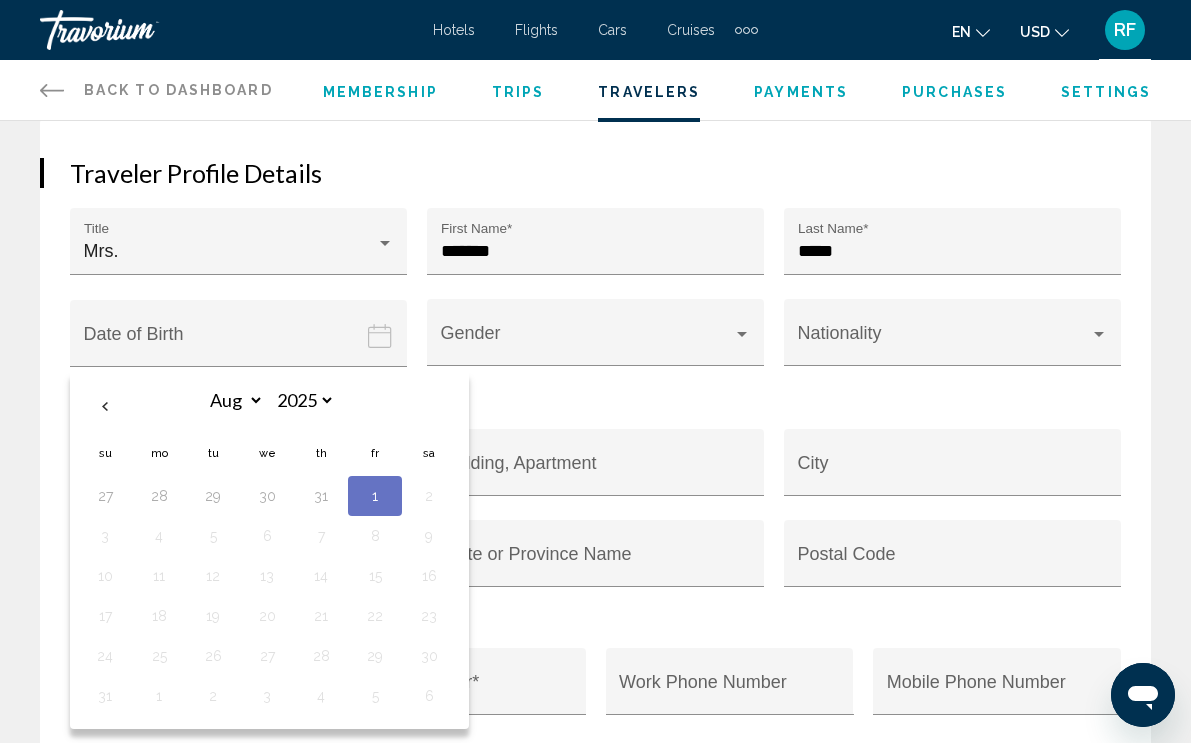 click on "1" at bounding box center (375, 496) 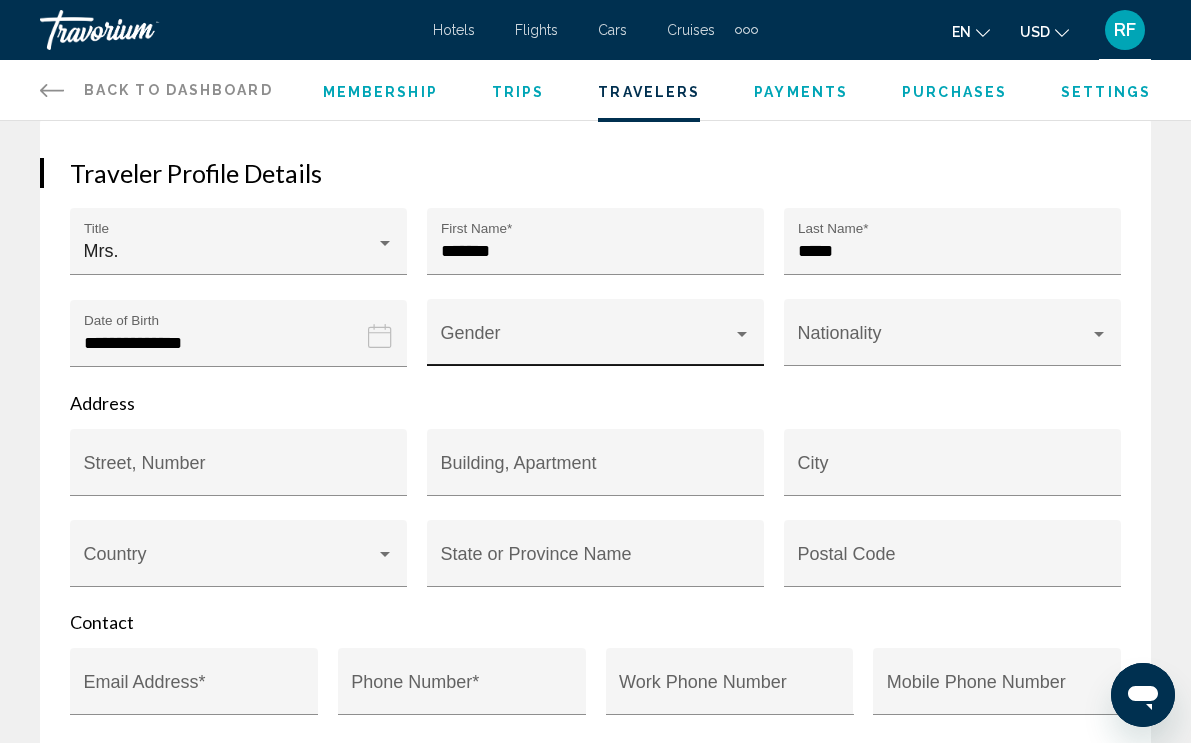 click at bounding box center (587, 342) 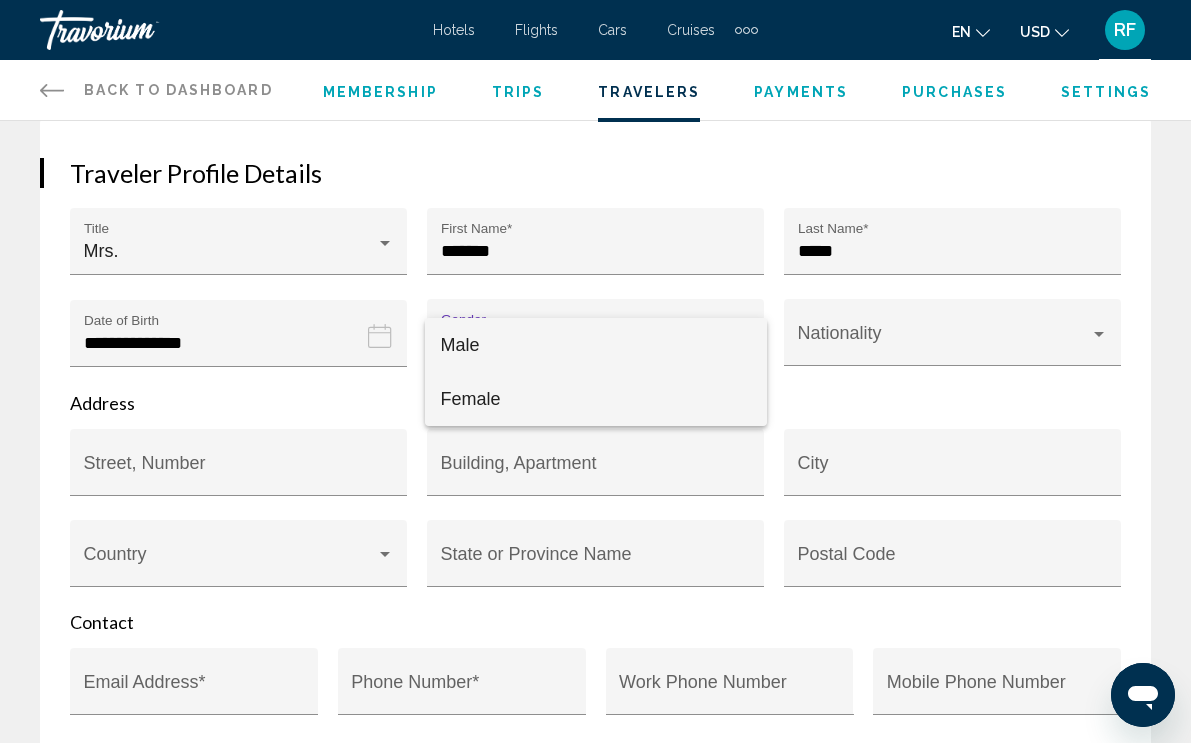 click on "Female" at bounding box center [596, 399] 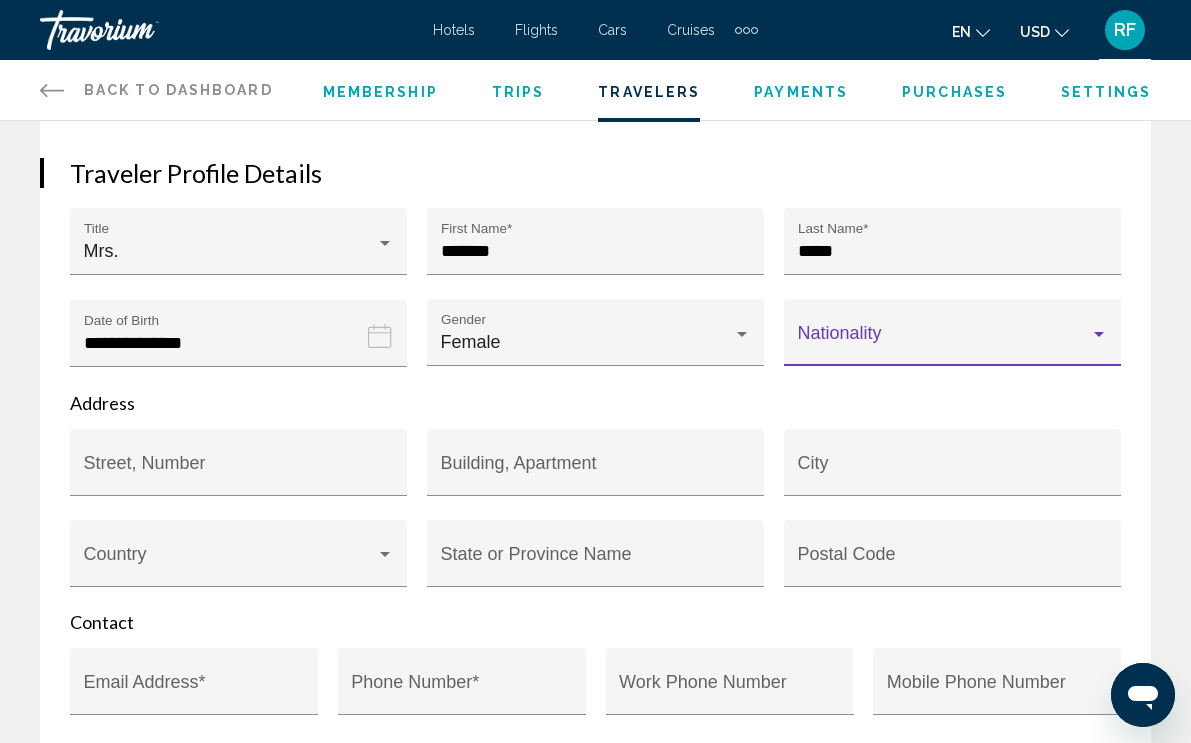 click at bounding box center (944, 342) 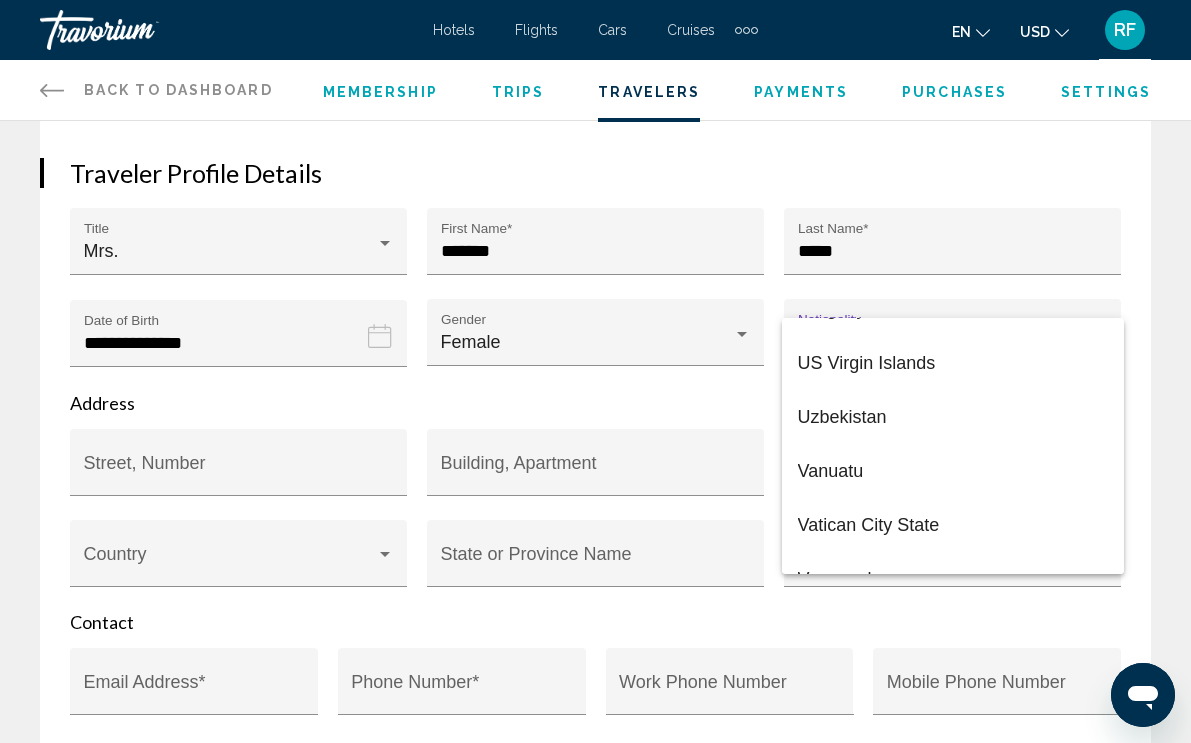 scroll, scrollTop: 13039, scrollLeft: 0, axis: vertical 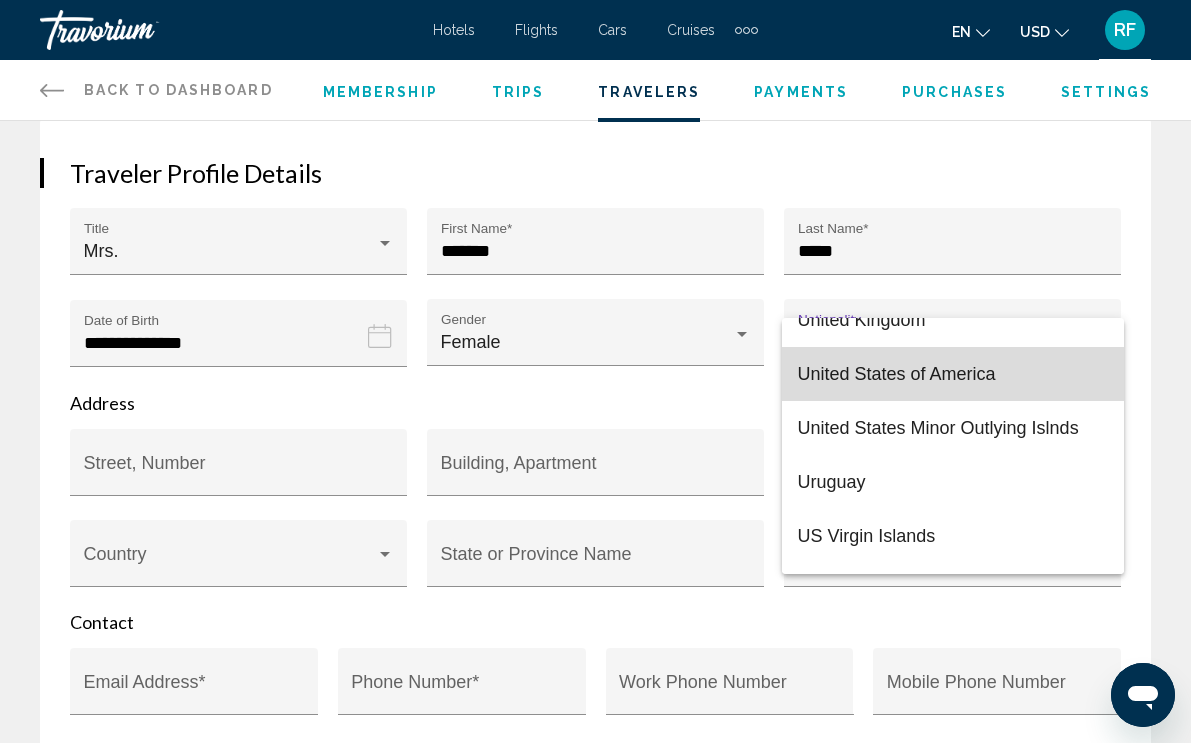 click on "United States of America" at bounding box center [953, 374] 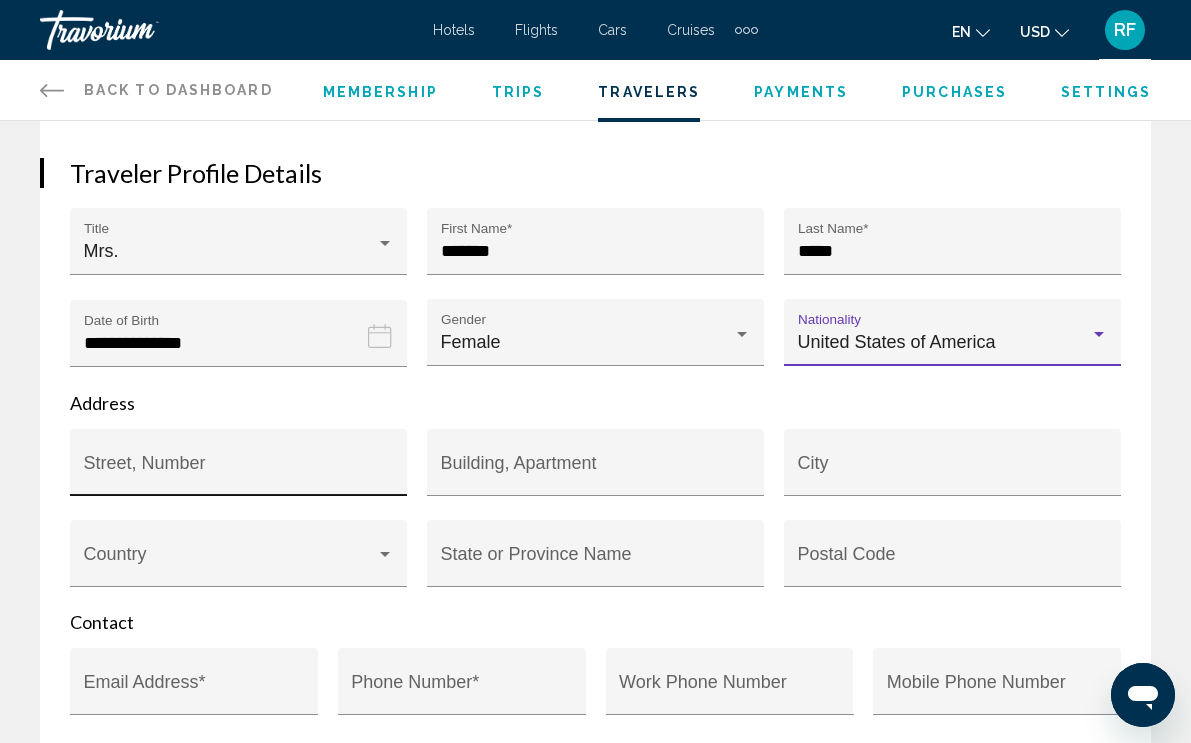 click on "Street, Number" at bounding box center [239, 468] 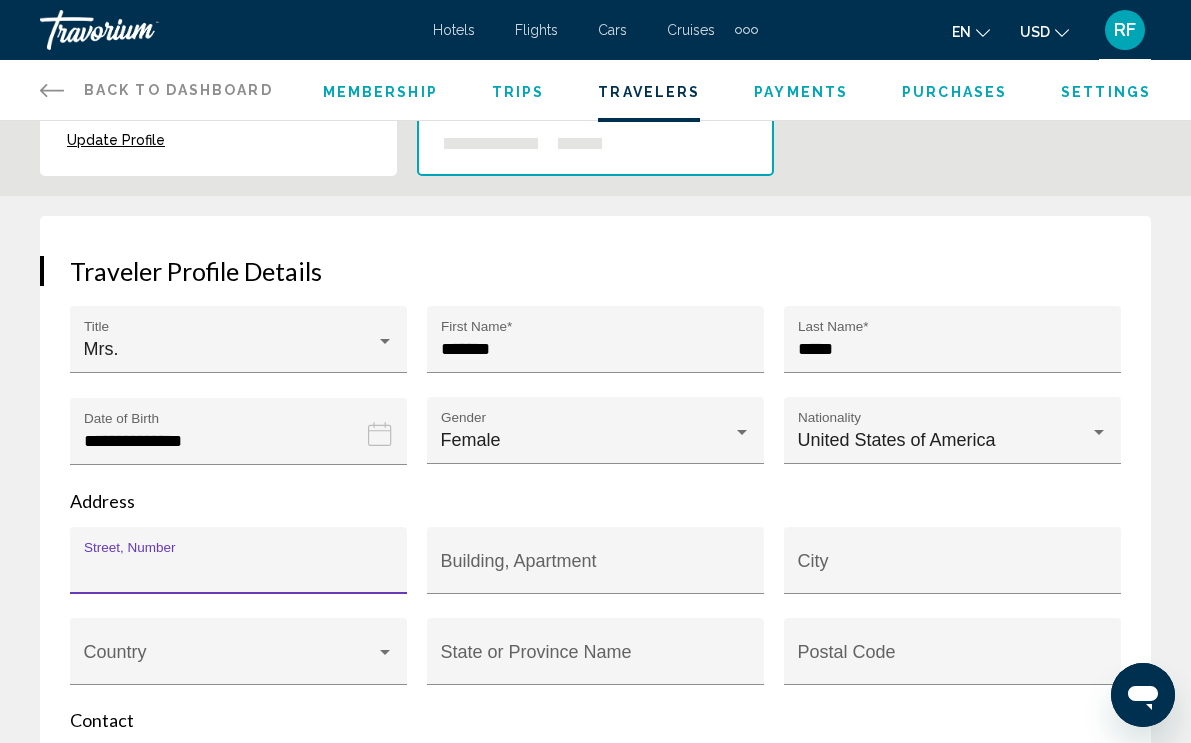scroll, scrollTop: 0, scrollLeft: 0, axis: both 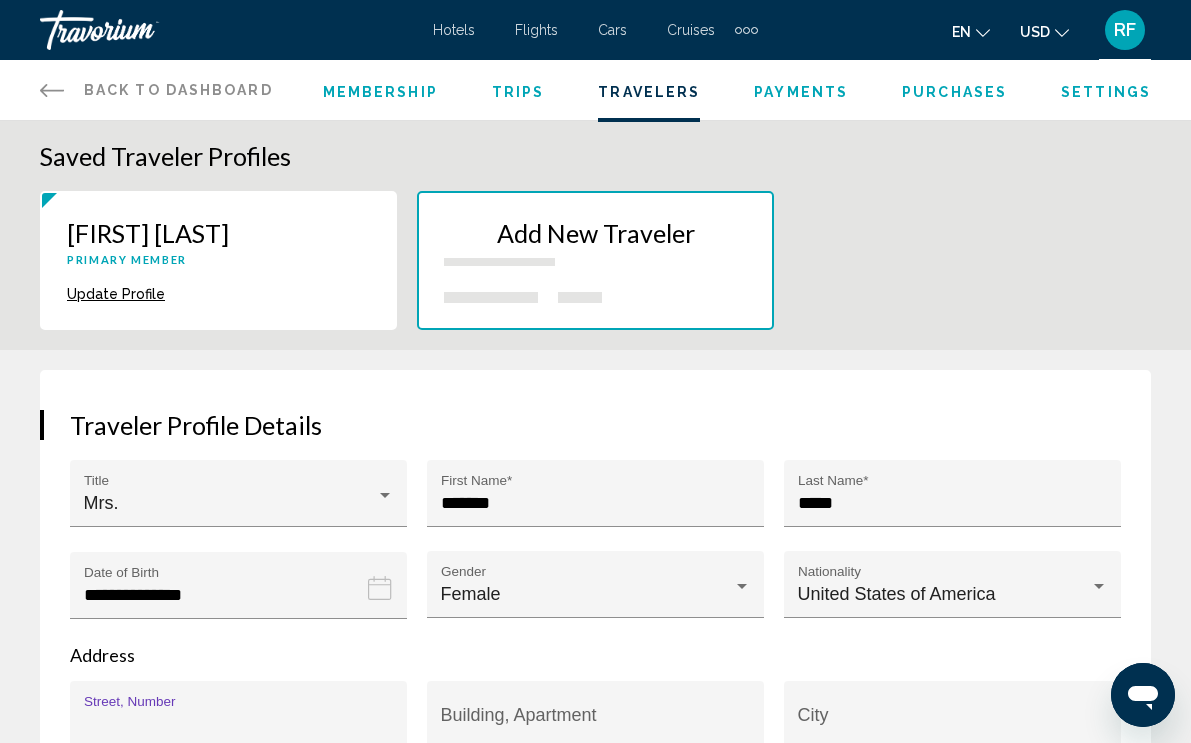 click on "Membership" at bounding box center (380, 92) 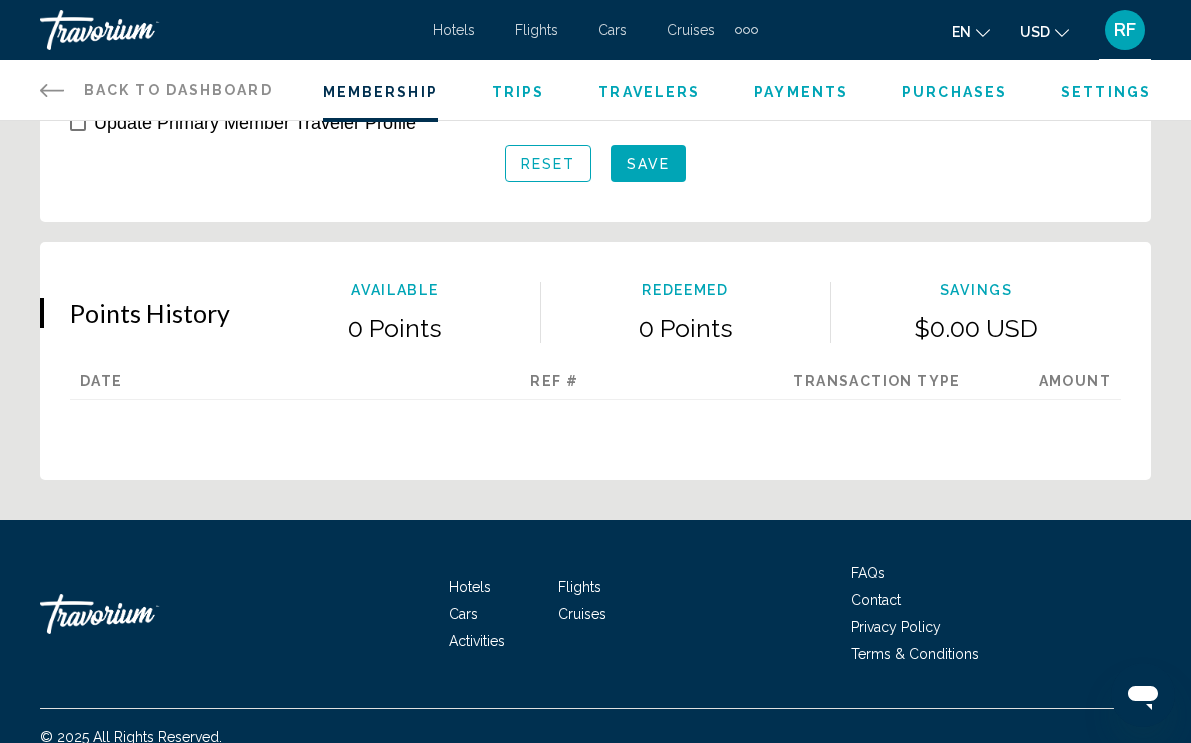 scroll, scrollTop: 1351, scrollLeft: 0, axis: vertical 